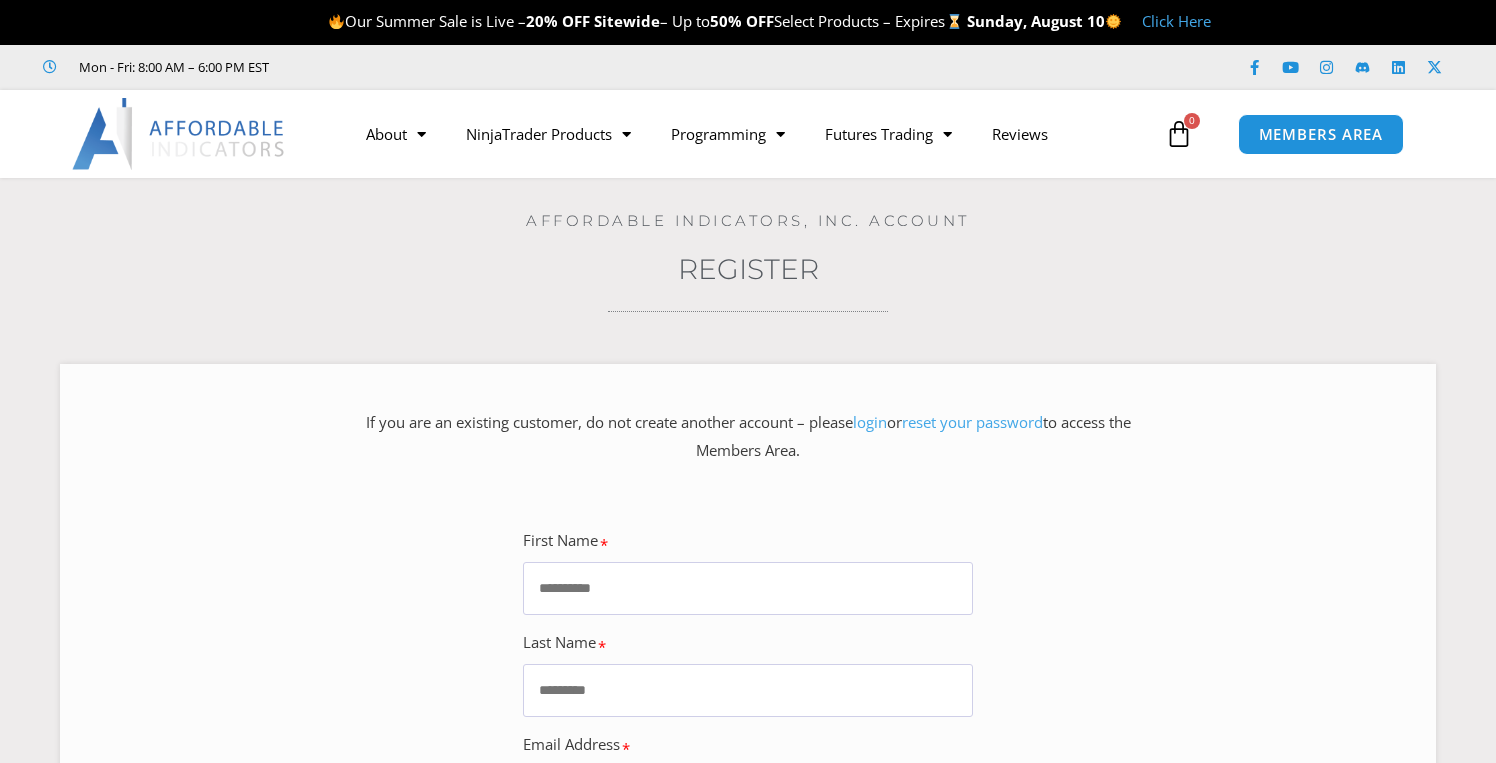 scroll, scrollTop: 0, scrollLeft: 0, axis: both 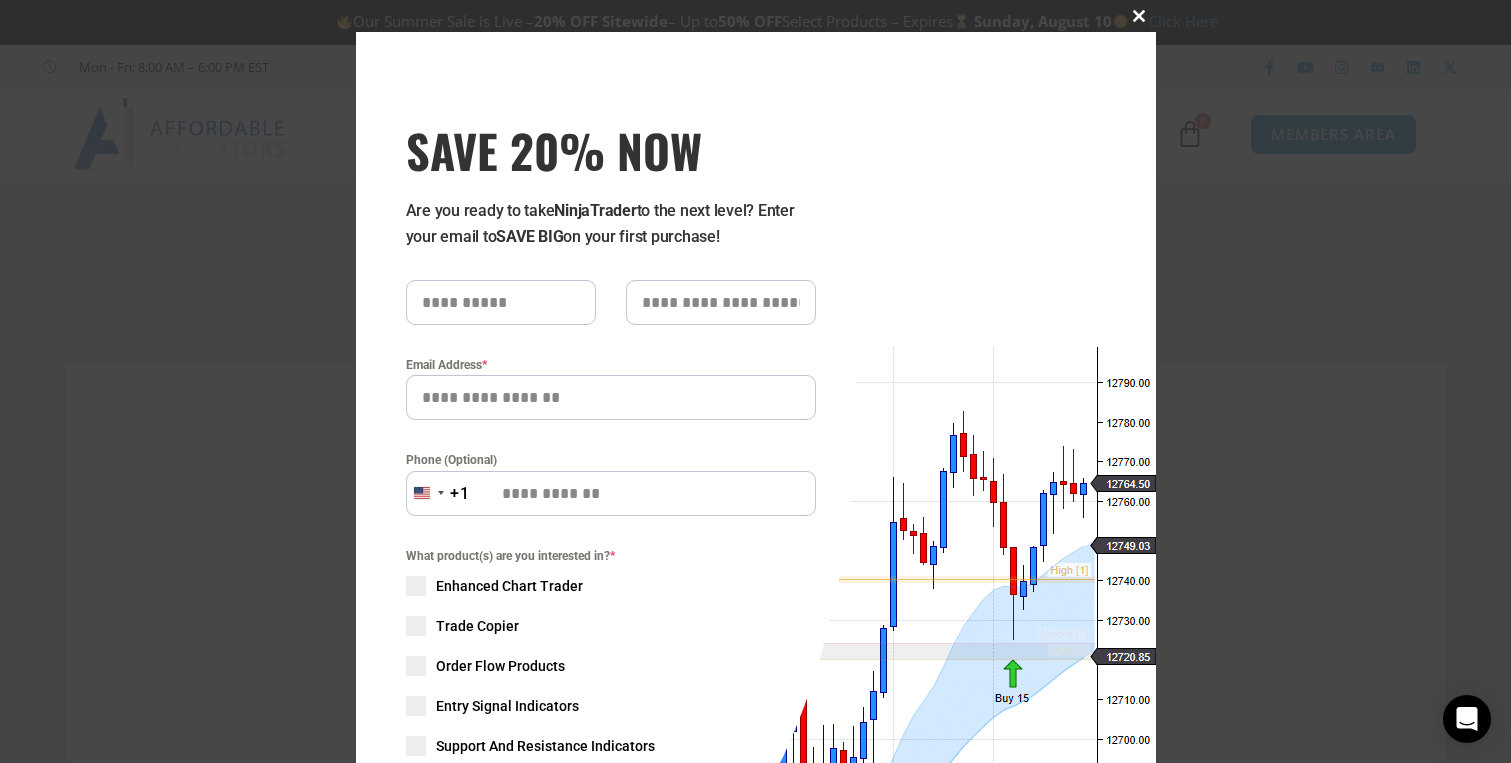 type 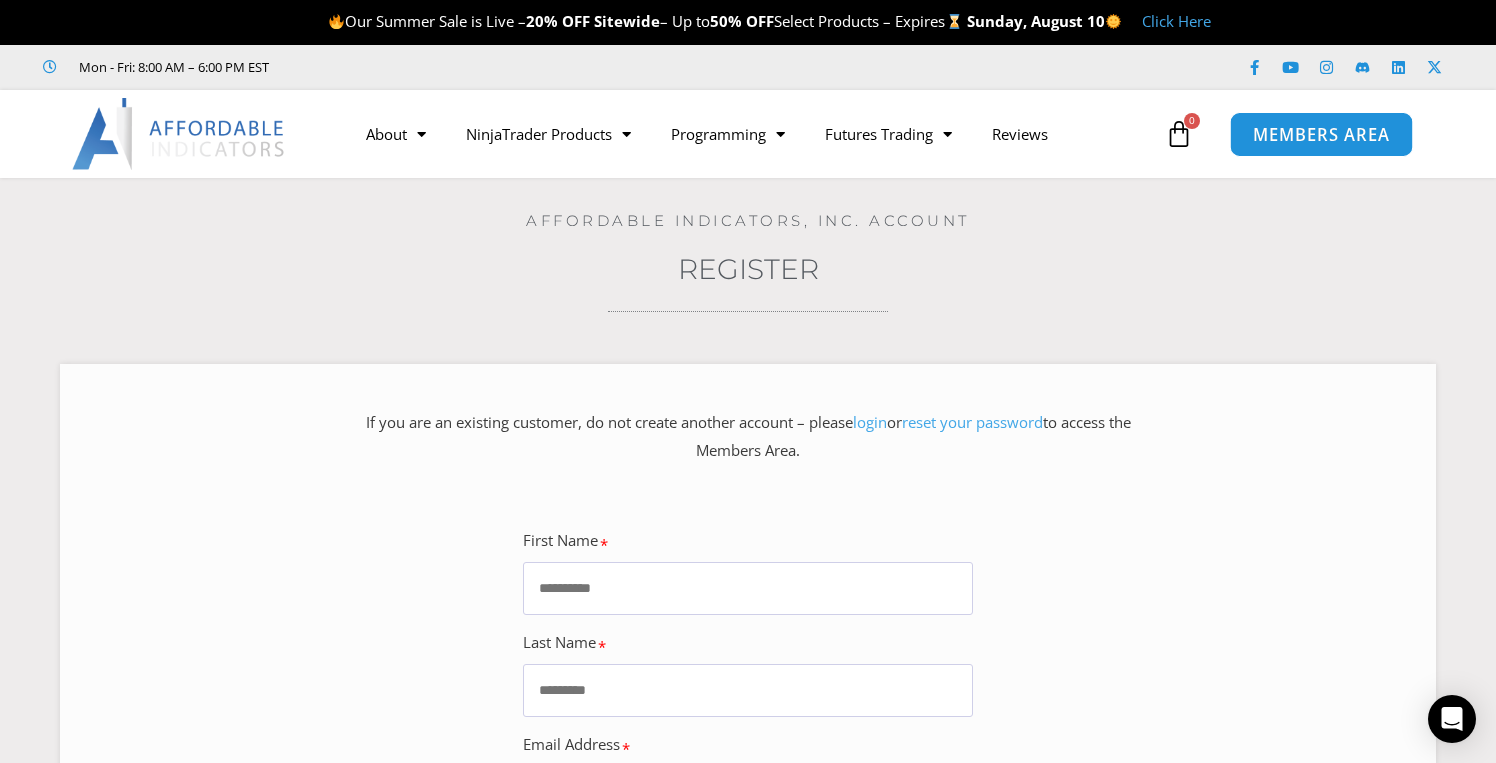 click on "MEMBERS AREA" at bounding box center [1320, 134] 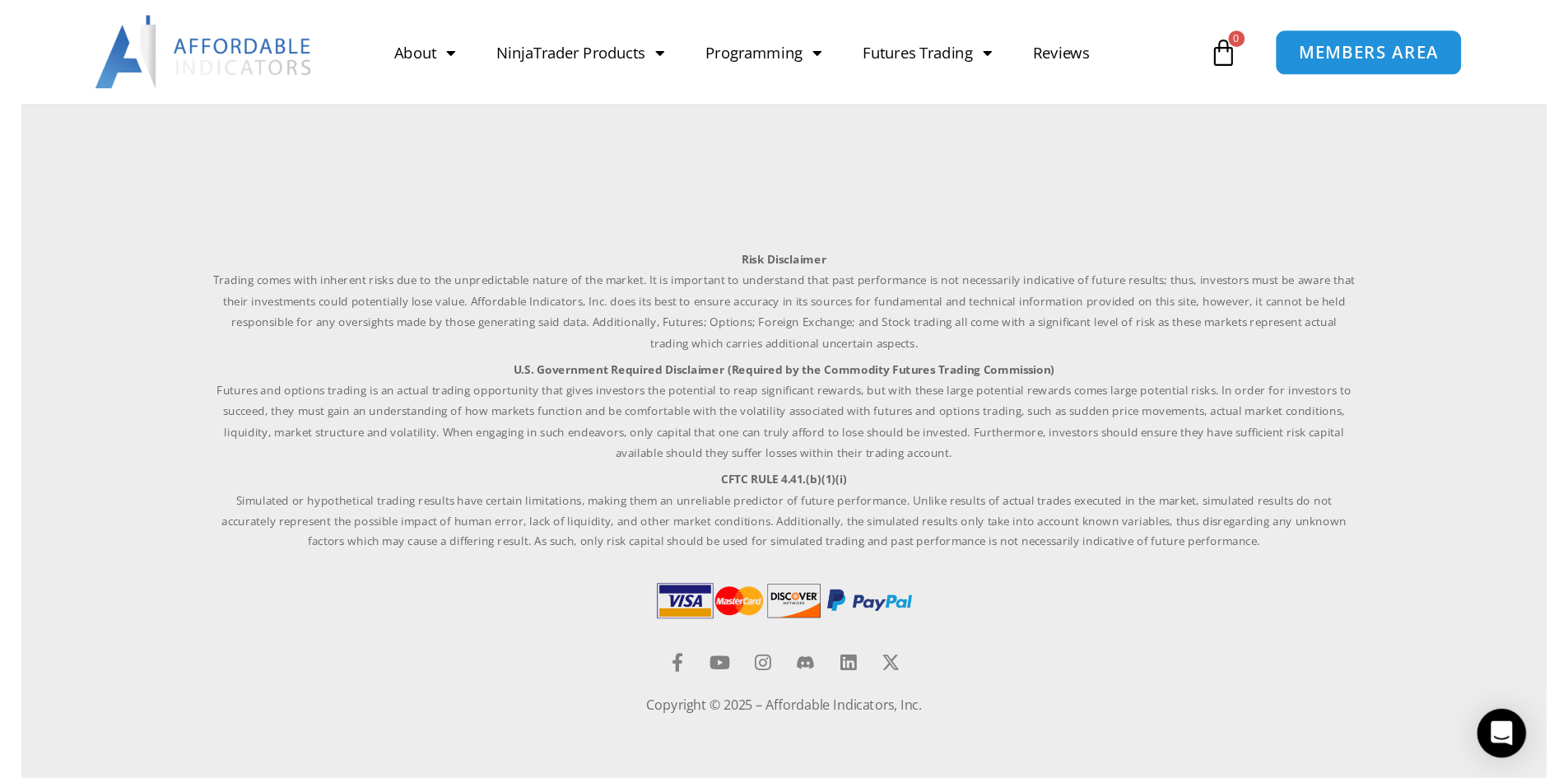 scroll, scrollTop: 0, scrollLeft: 0, axis: both 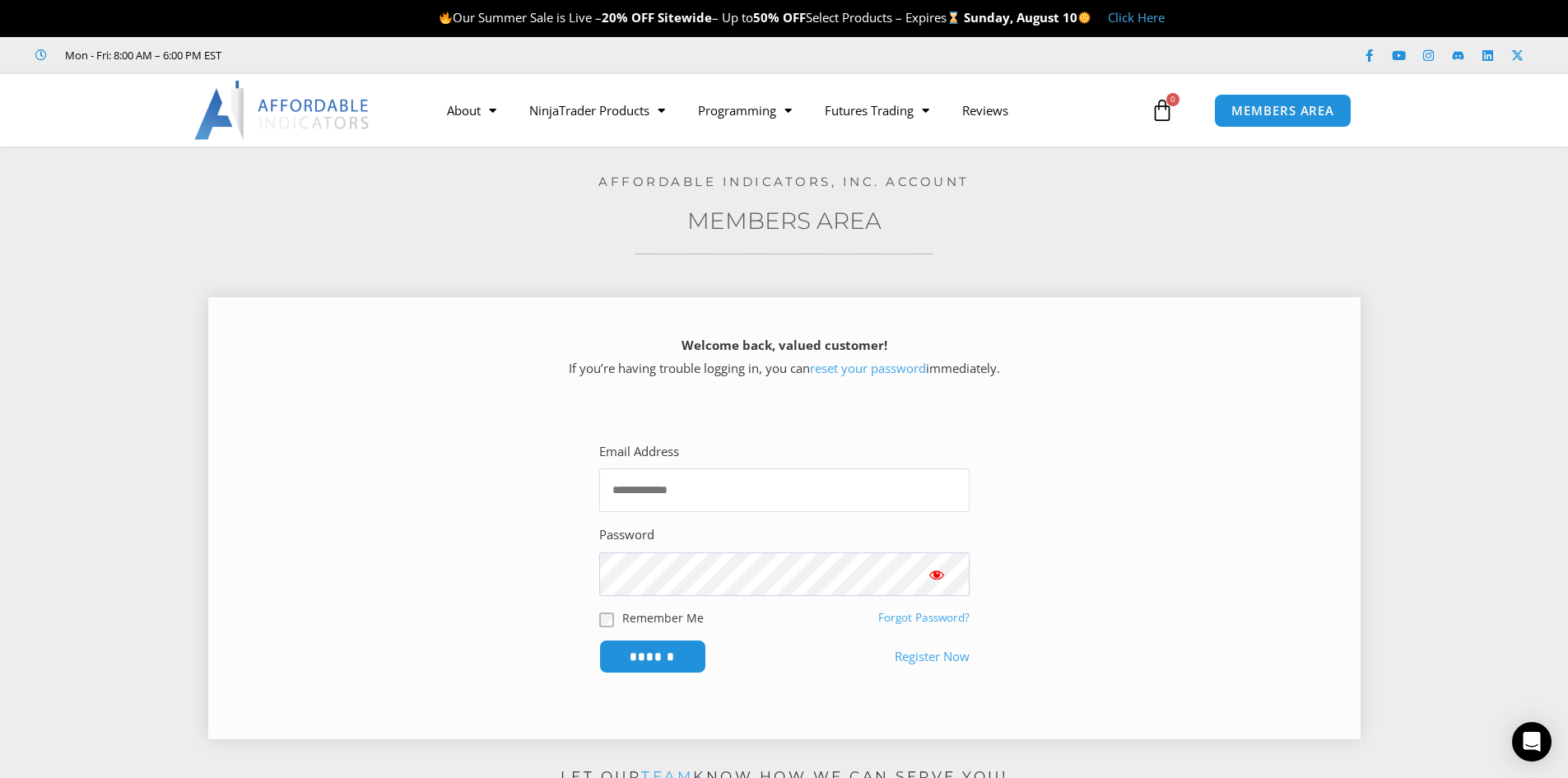 type on "**********" 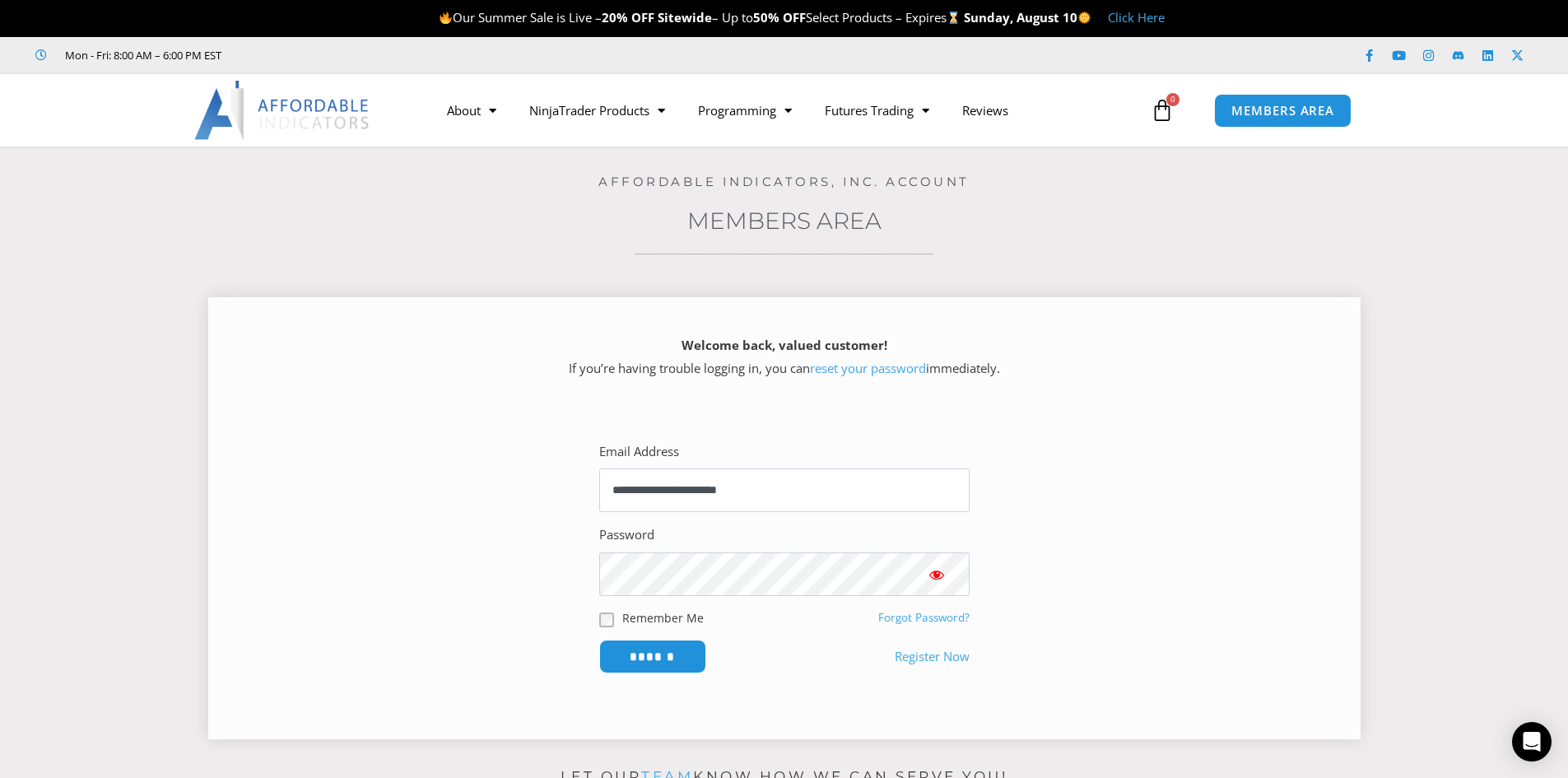 click at bounding box center (937, 575) 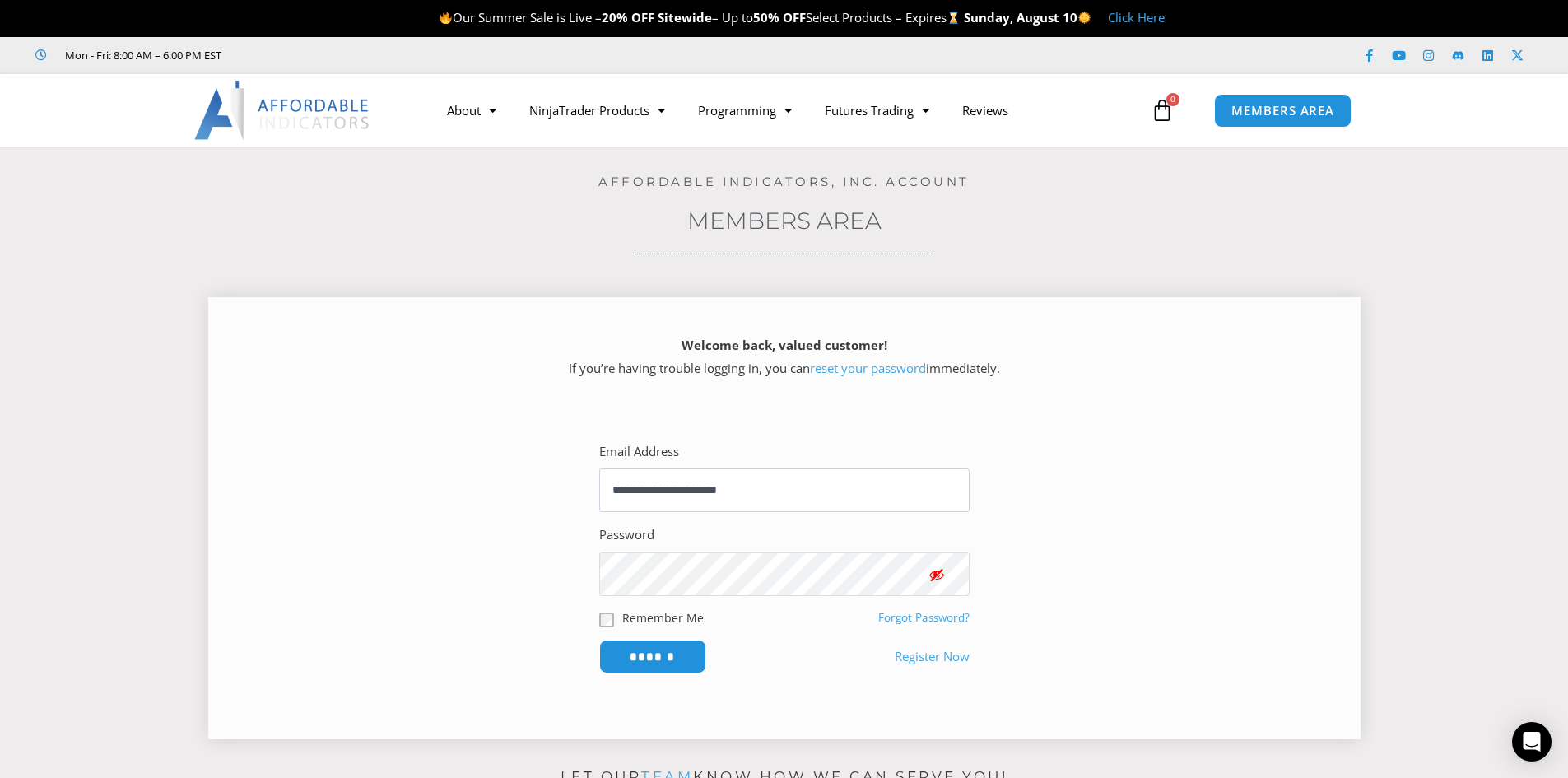 click on "**********" at bounding box center [784, 557] 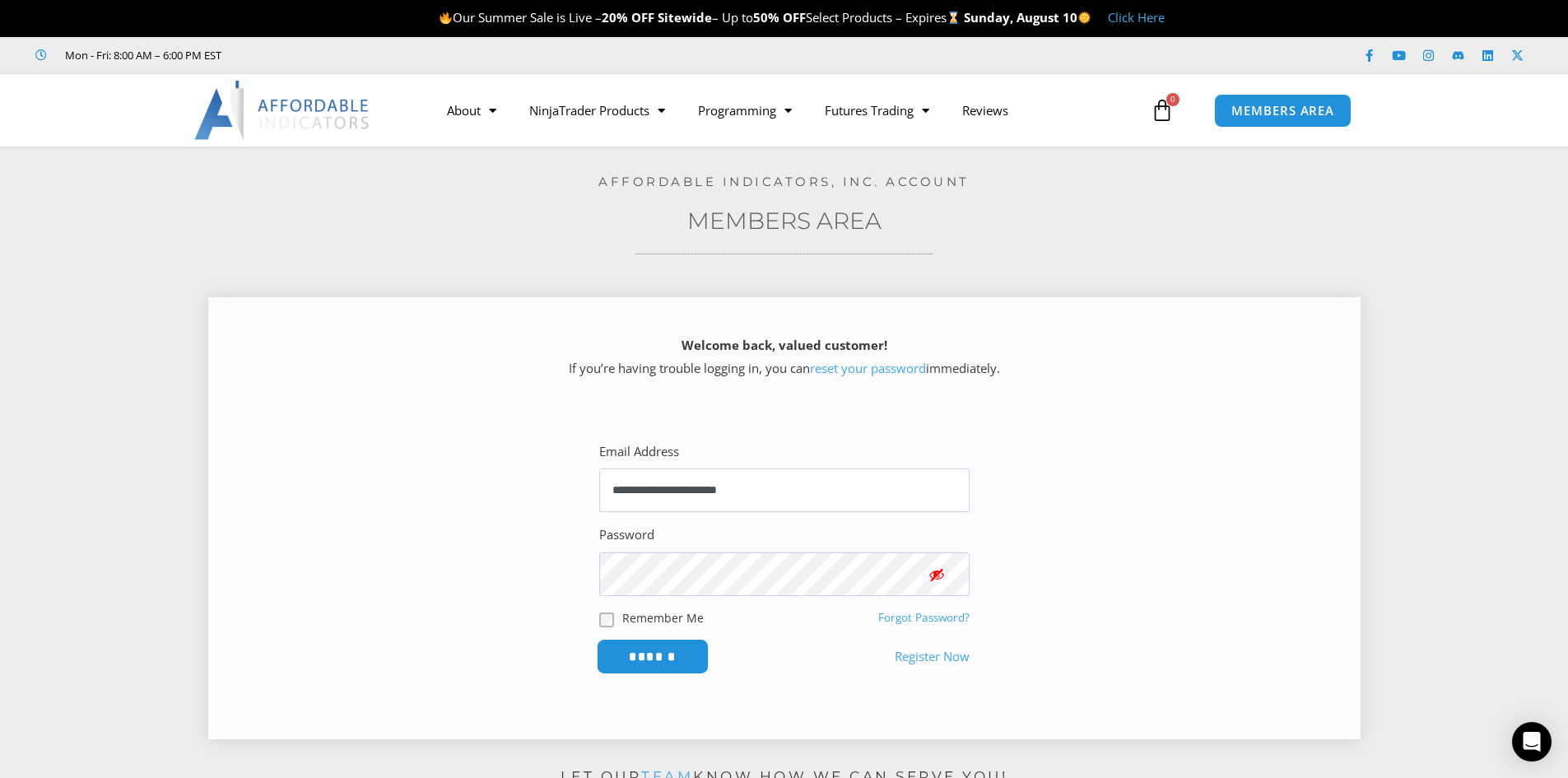 click on "******" at bounding box center (652, 656) 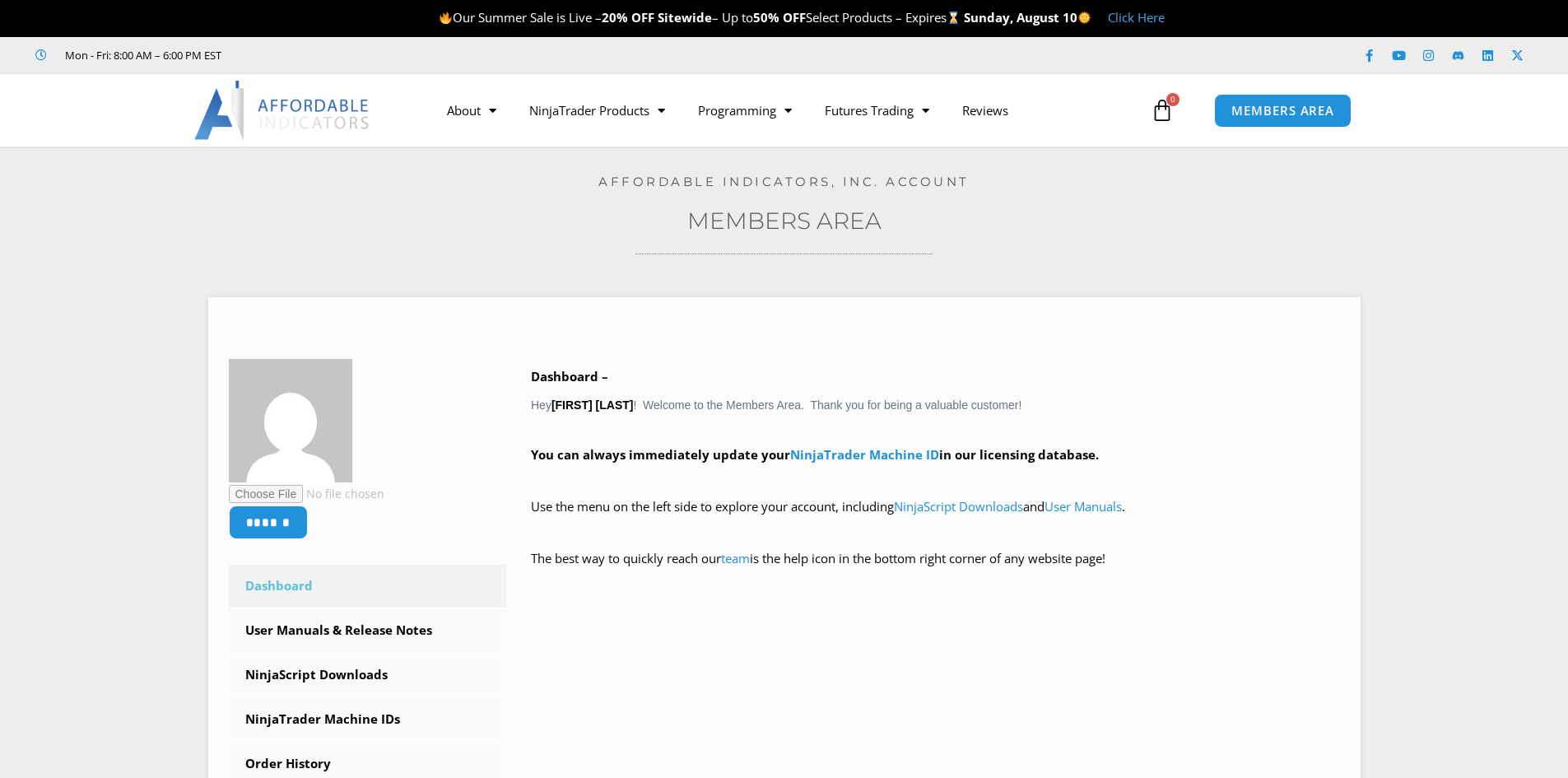 scroll, scrollTop: 0, scrollLeft: 0, axis: both 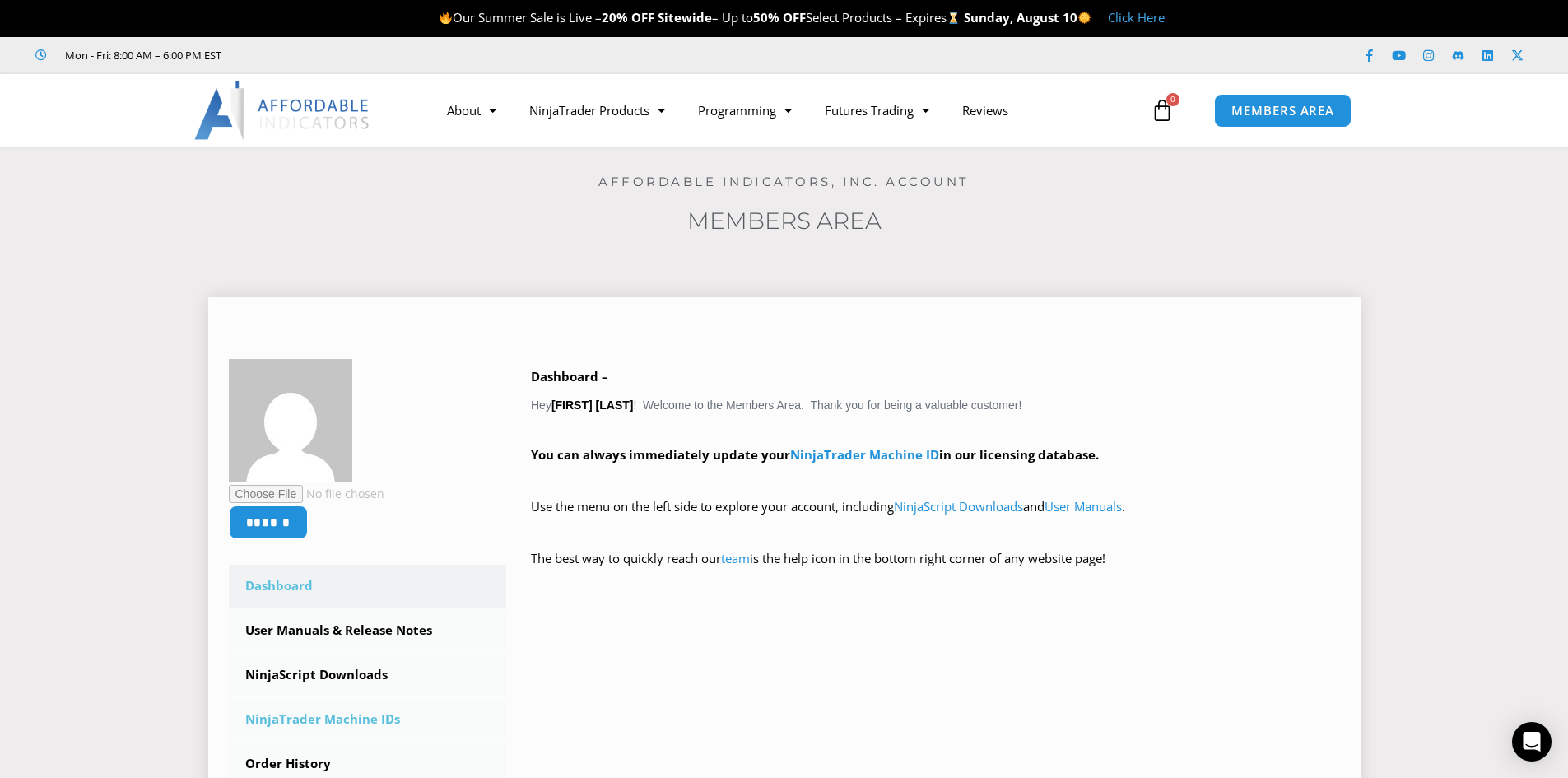 click on "NinjaTrader Machine IDs" at bounding box center (368, 720) 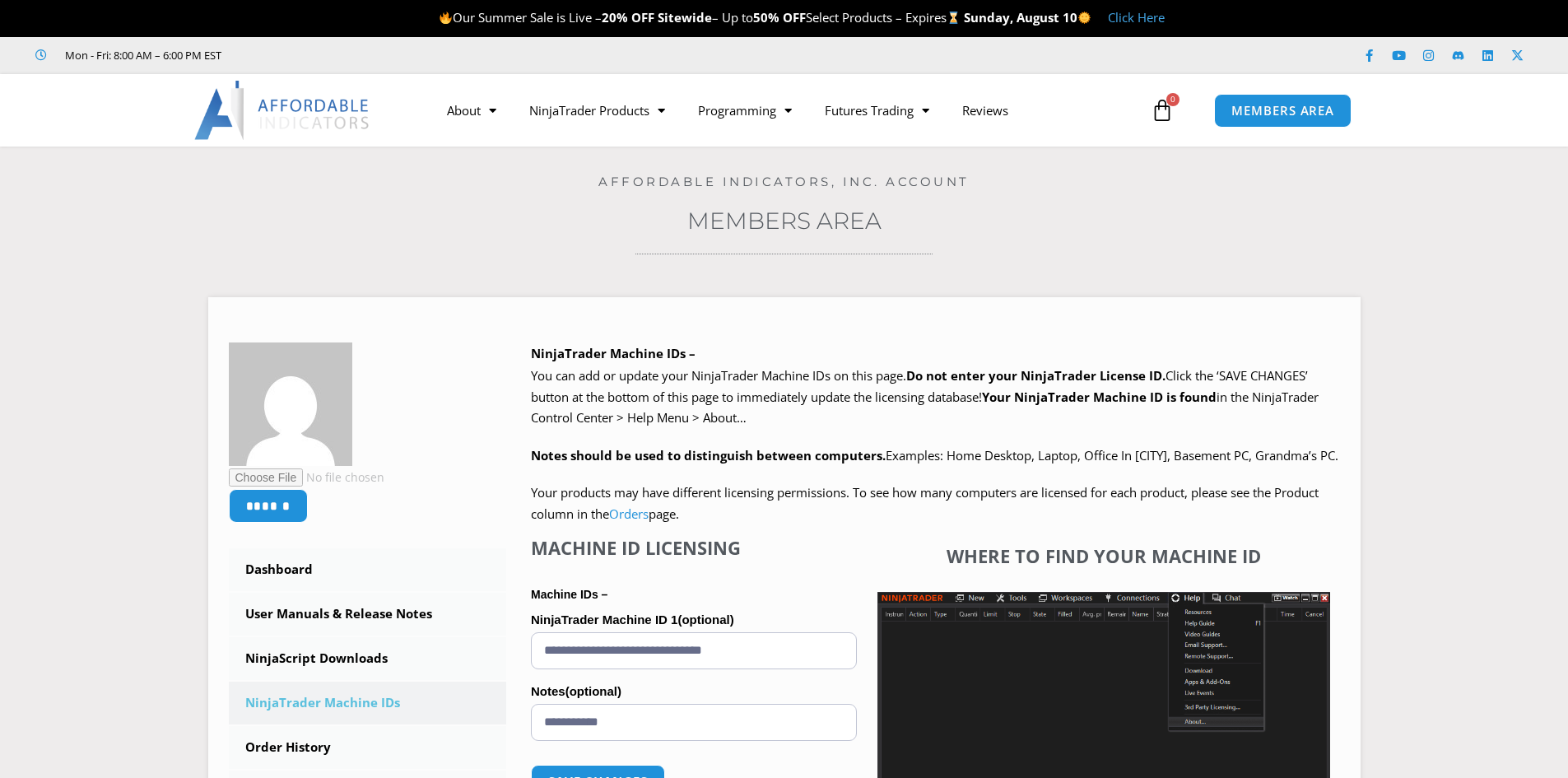 scroll, scrollTop: 0, scrollLeft: 0, axis: both 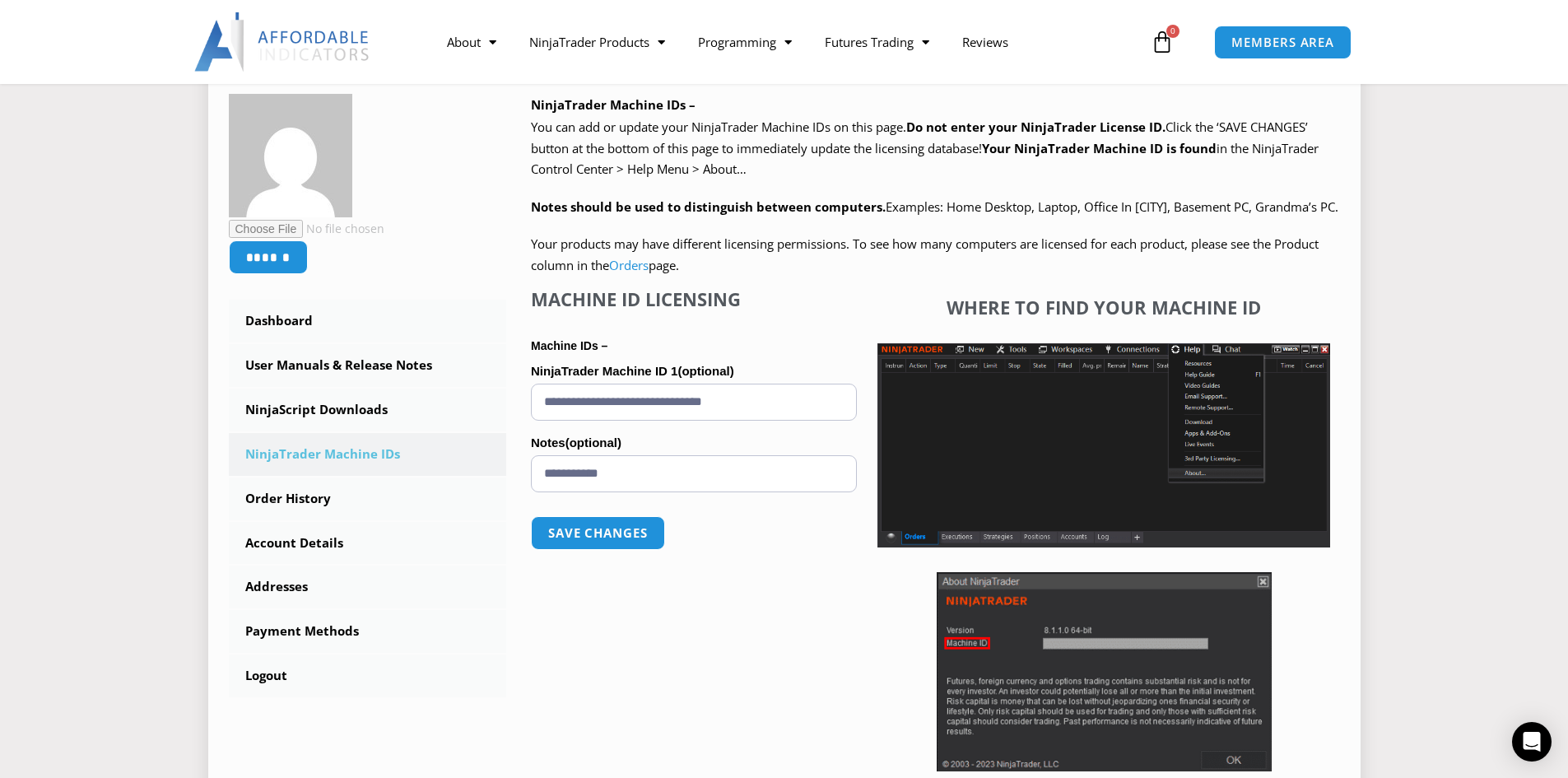 drag, startPoint x: 797, startPoint y: 419, endPoint x: 525, endPoint y: 422, distance: 272.01654 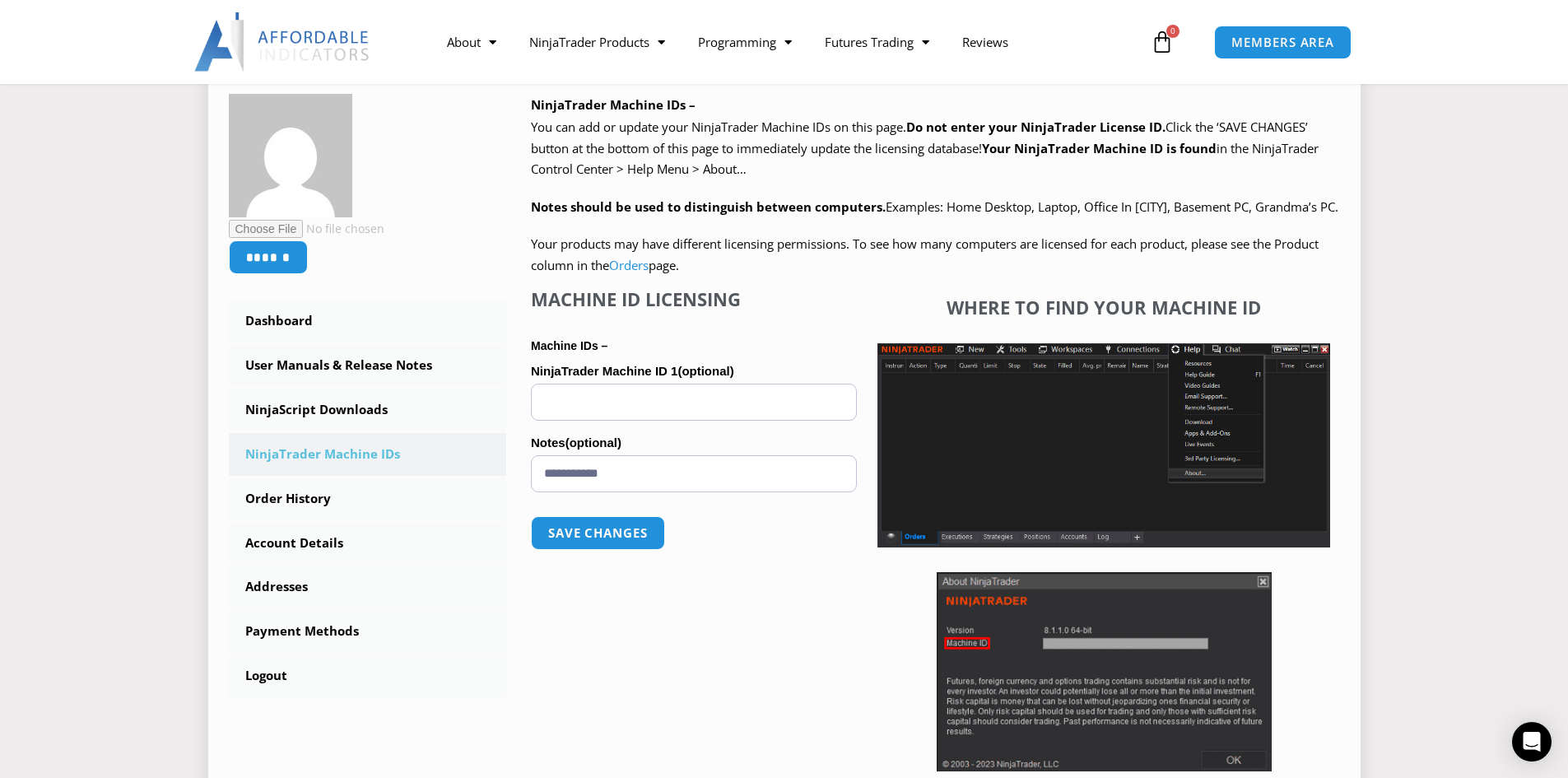 paste on "**********" 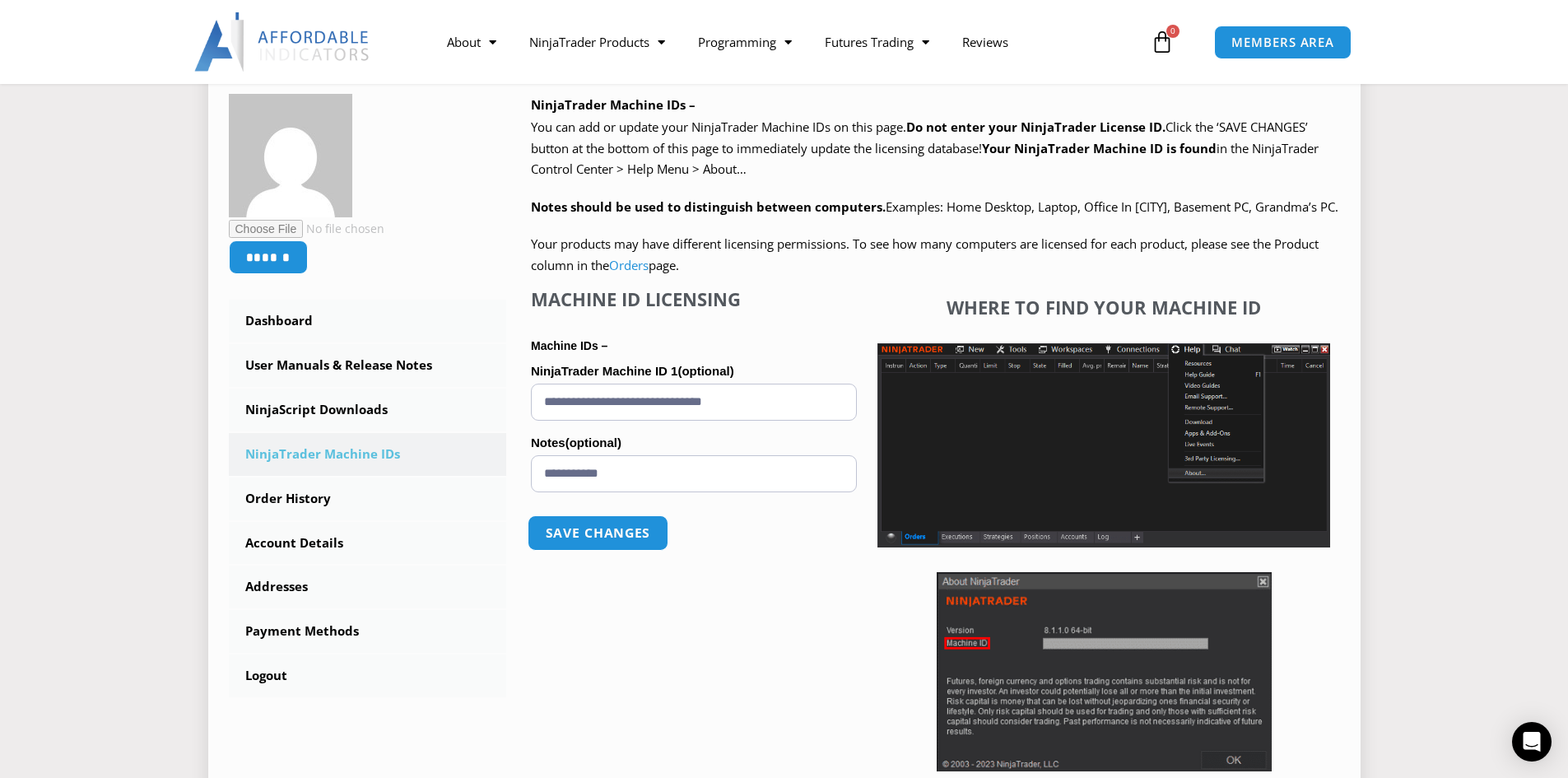 type on "**********" 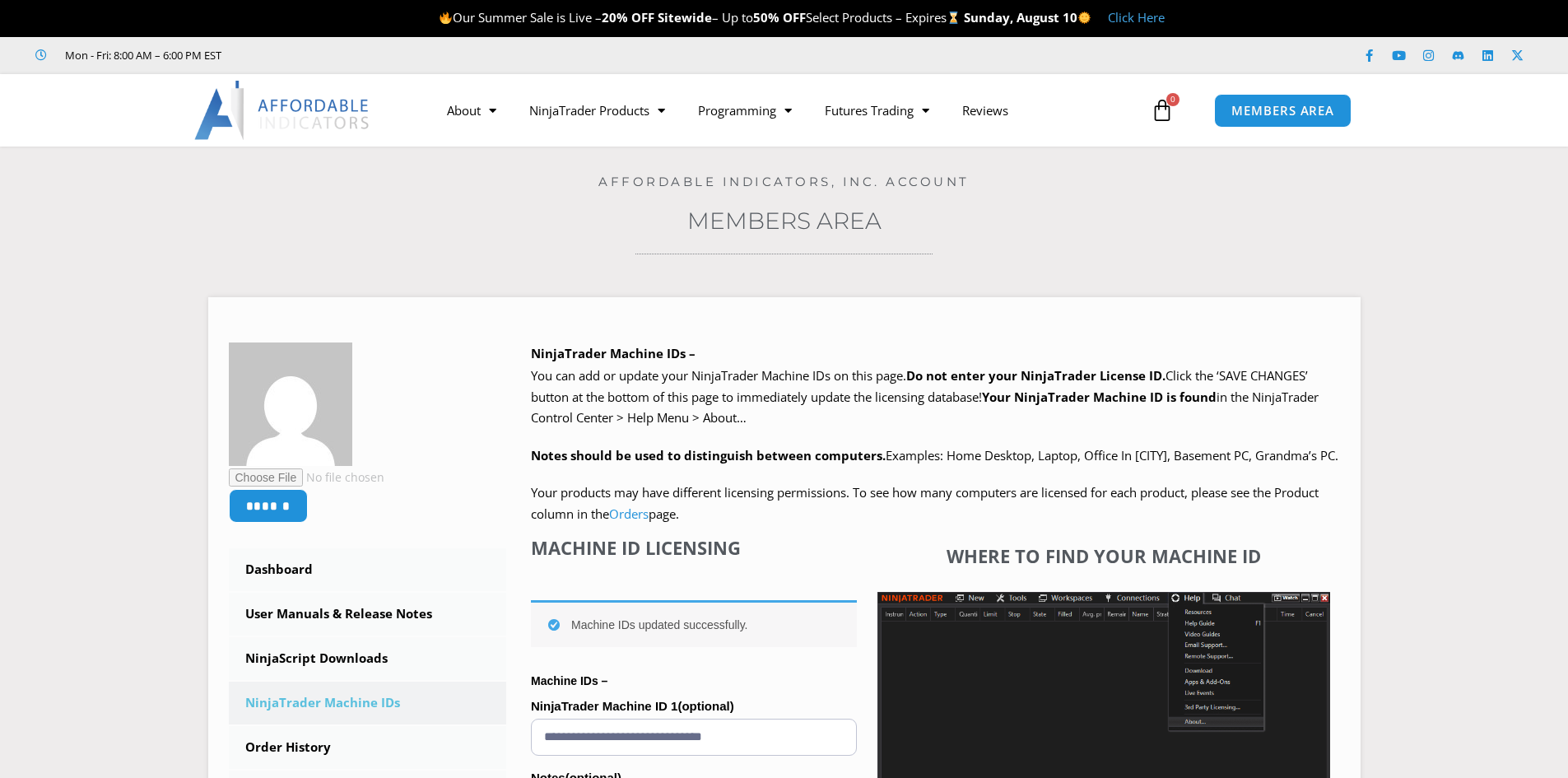 scroll, scrollTop: 0, scrollLeft: 0, axis: both 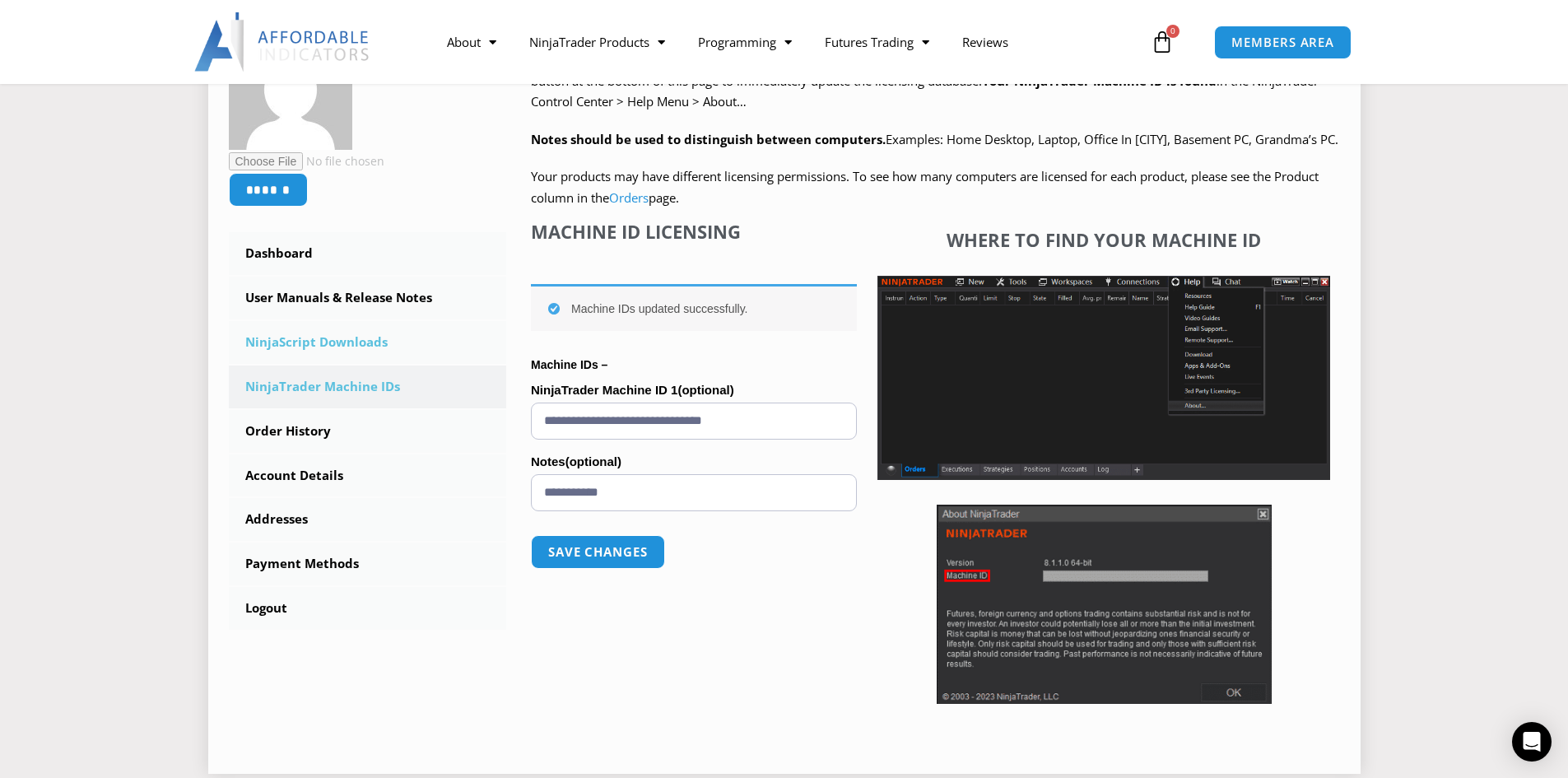 click on "NinjaScript Downloads" at bounding box center [368, 342] 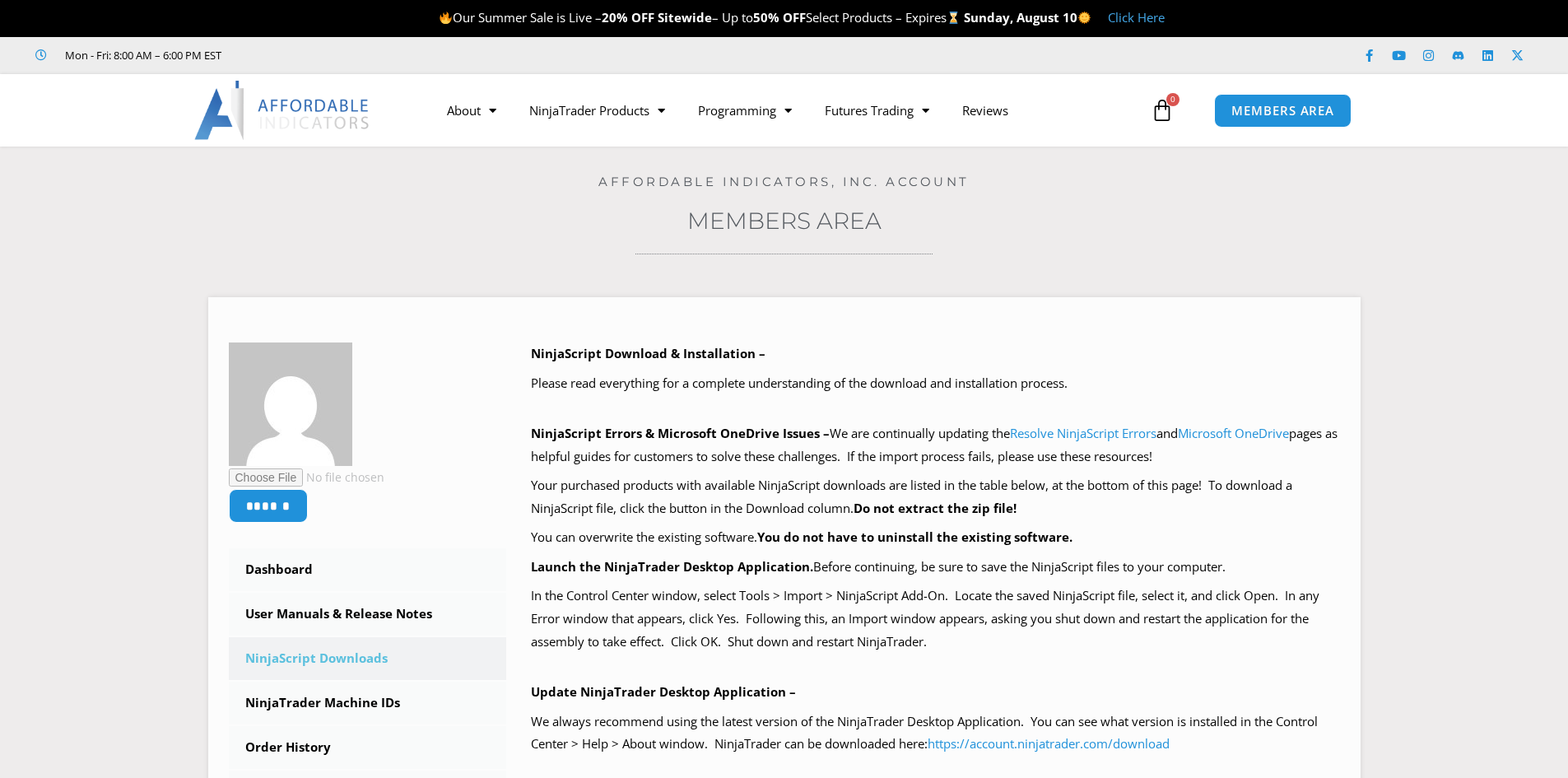 scroll, scrollTop: 0, scrollLeft: 0, axis: both 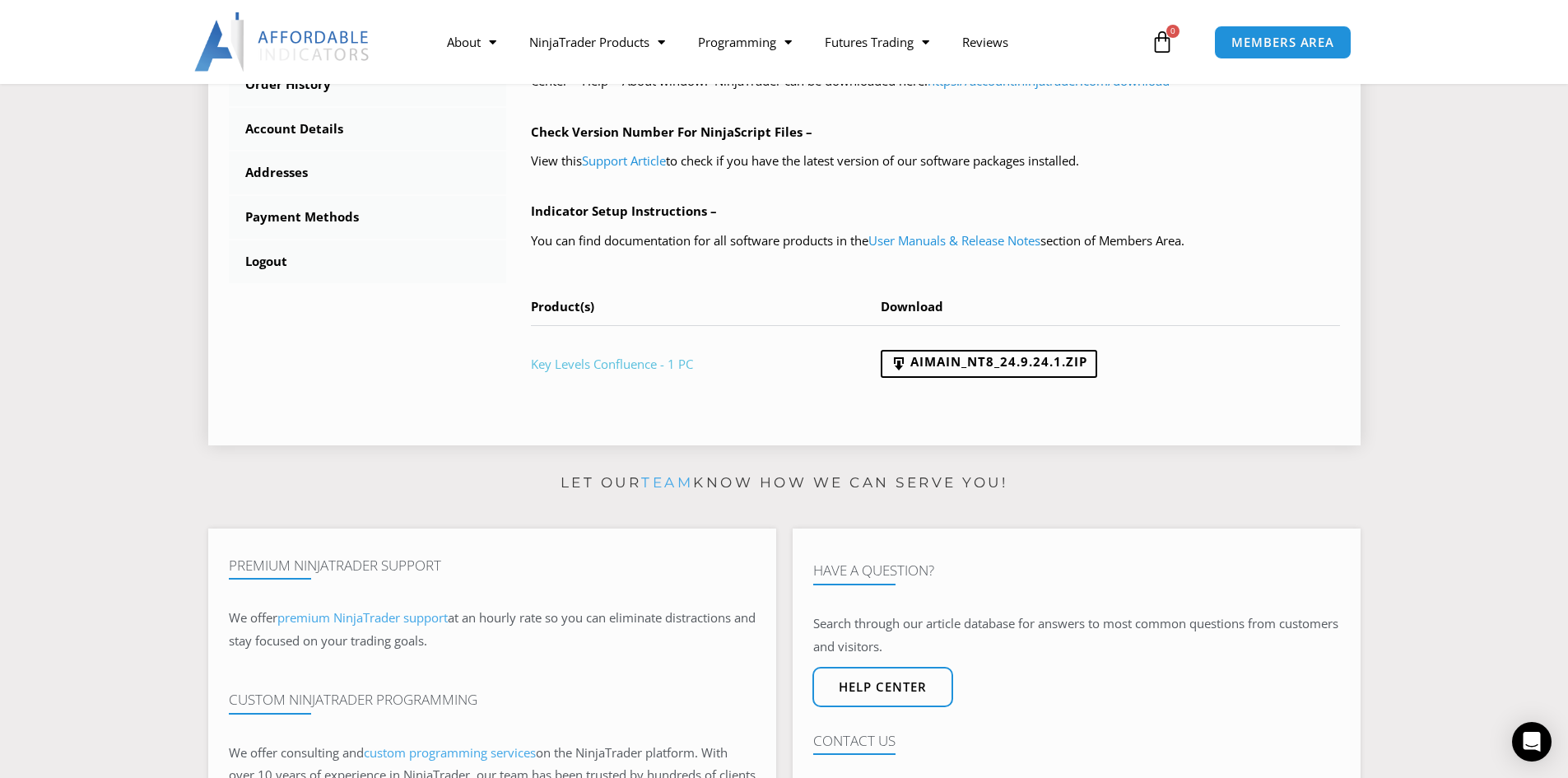 click on "Key Levels Confluence - 1 PC" at bounding box center (612, 364) 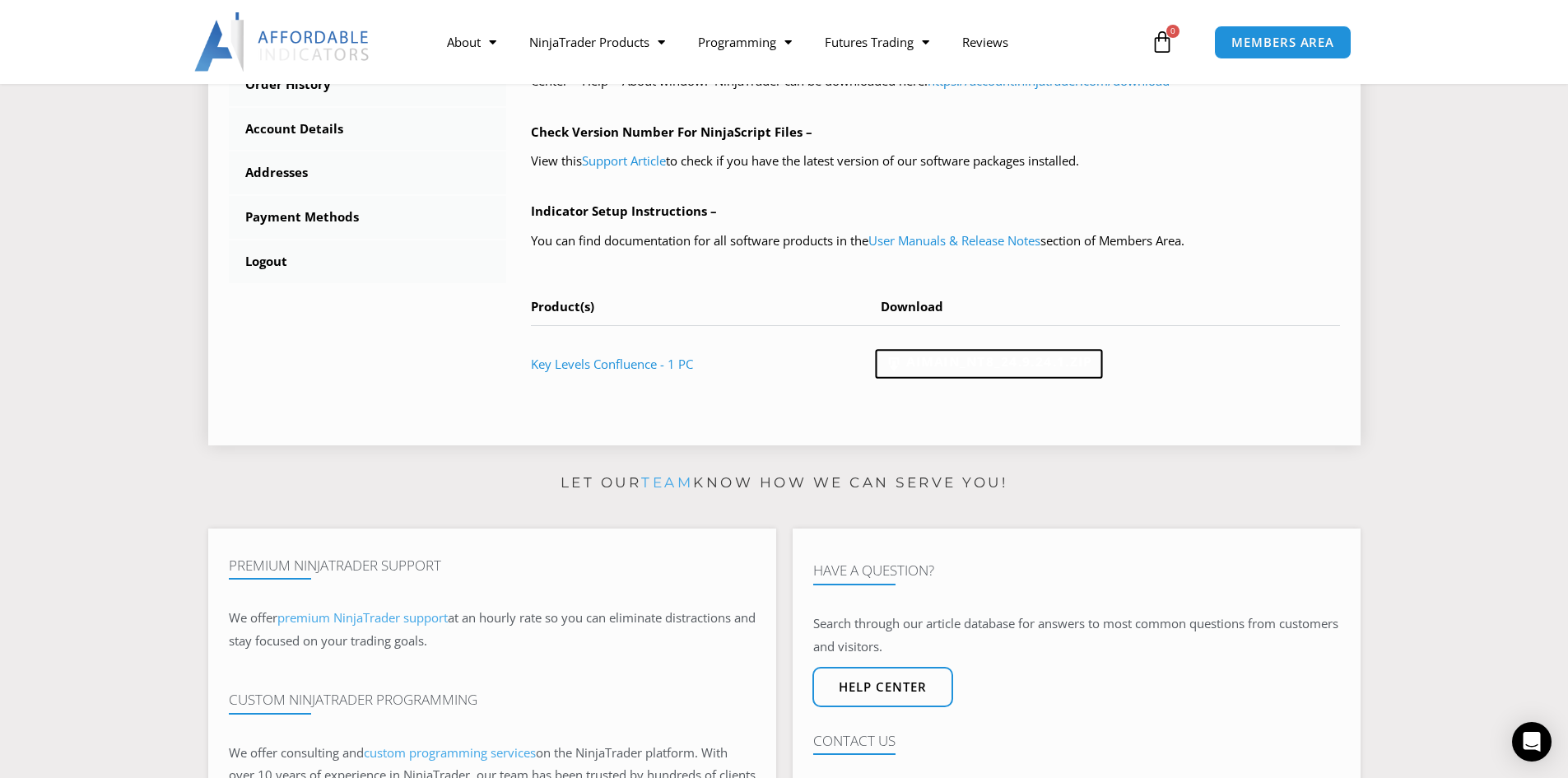 click on "AIMain_NT8_24.9.24.1.zip" at bounding box center [989, 365] 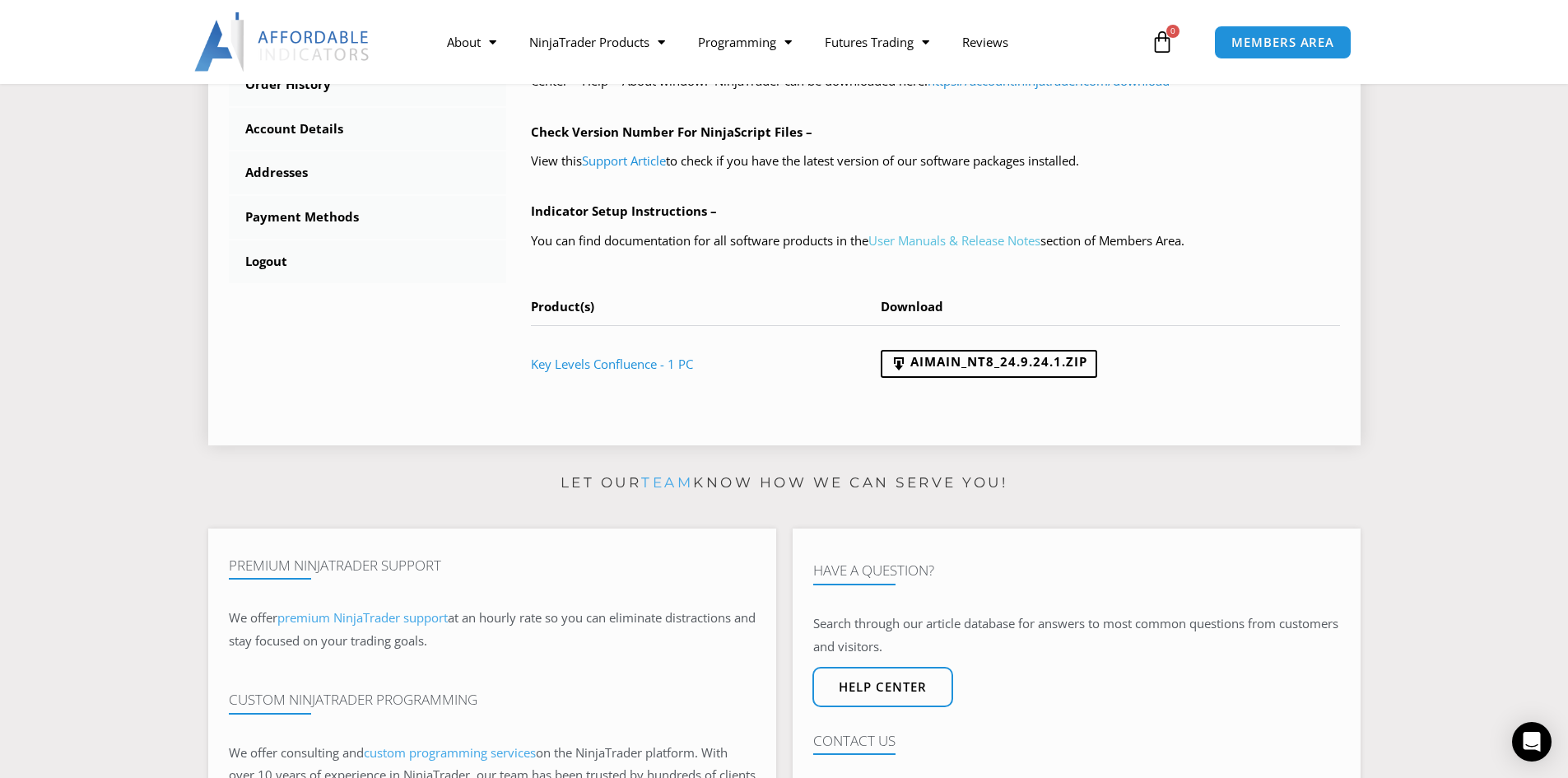 click on "User Manuals & Release Notes" at bounding box center [954, 240] 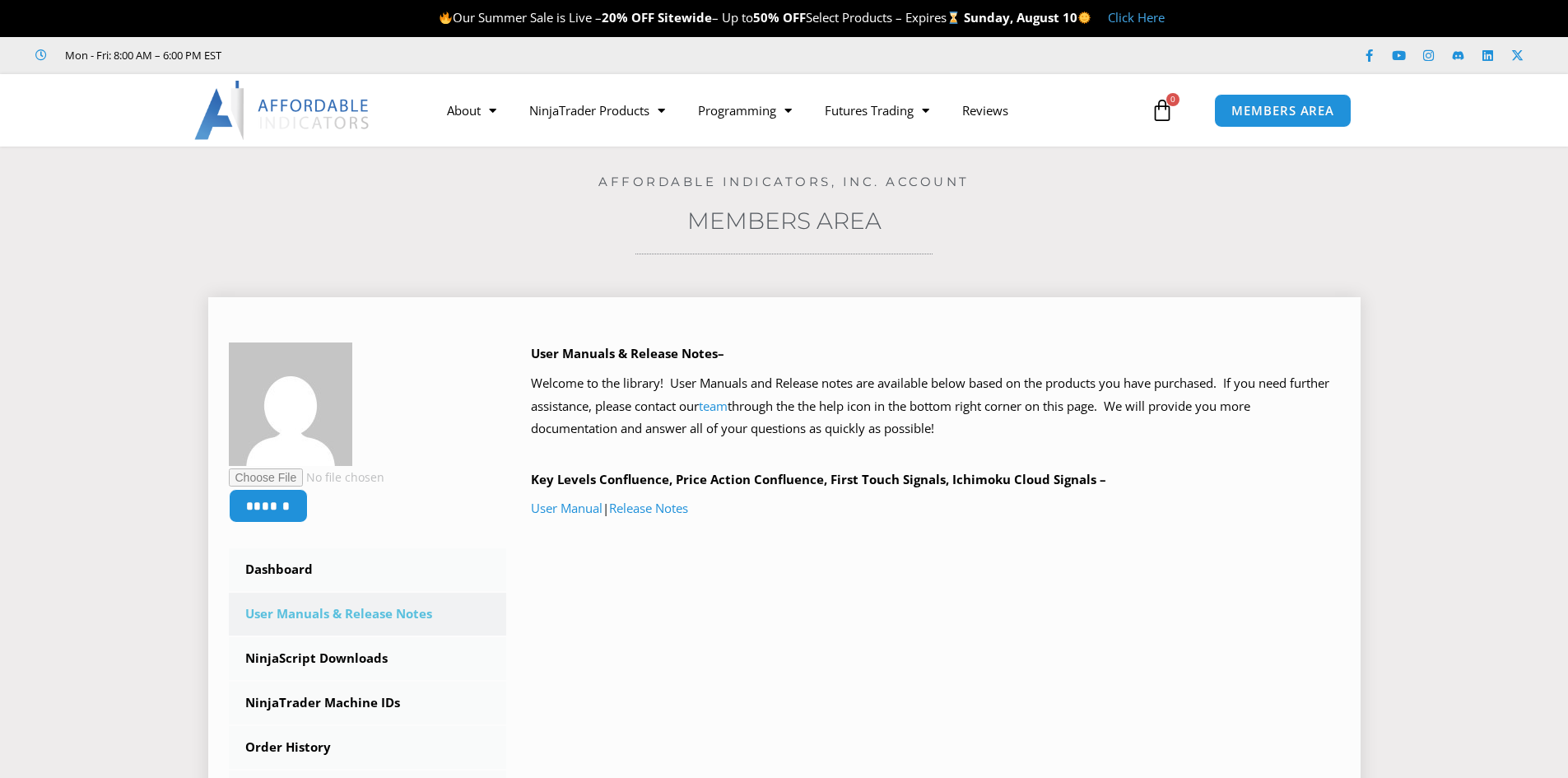 scroll, scrollTop: 0, scrollLeft: 0, axis: both 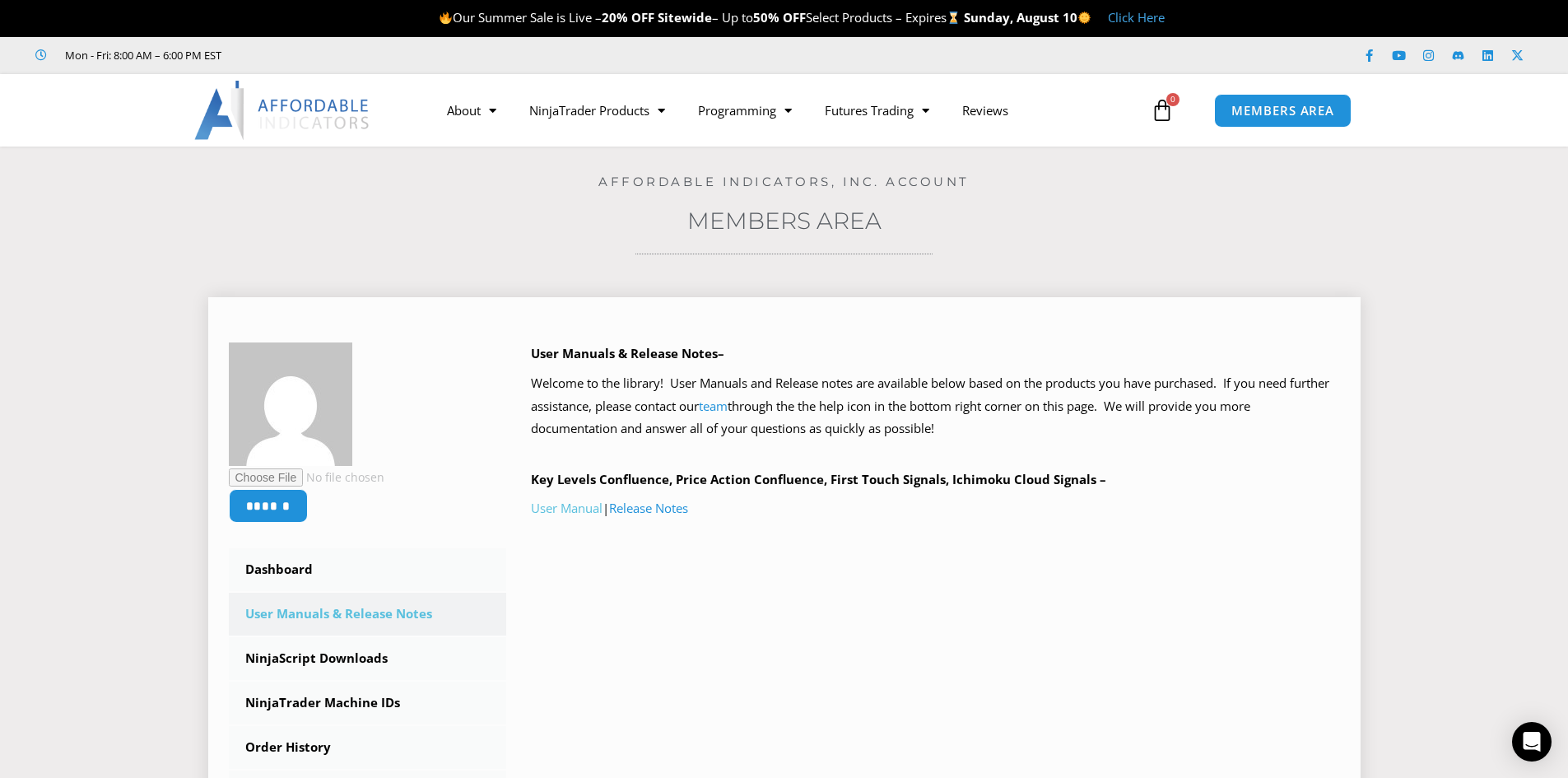click on "User Manual" at bounding box center [566, 508] 